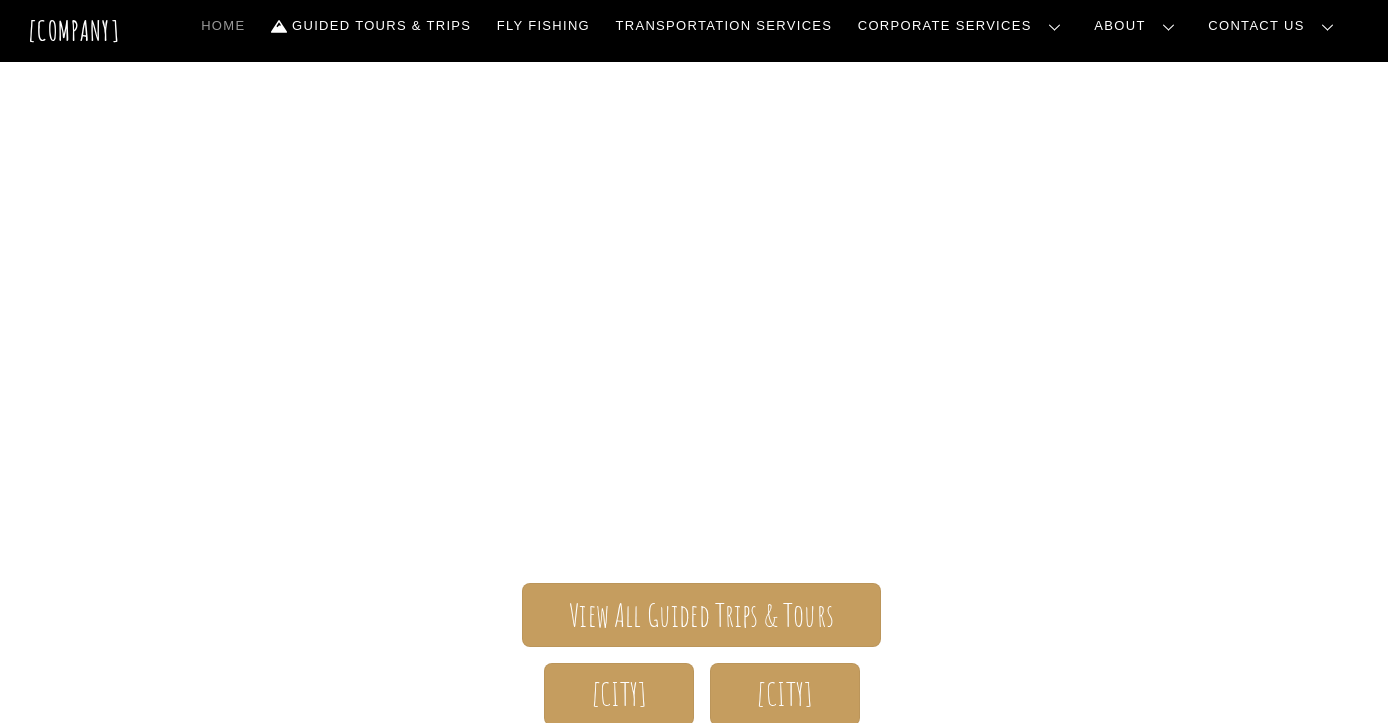 scroll, scrollTop: 0, scrollLeft: 0, axis: both 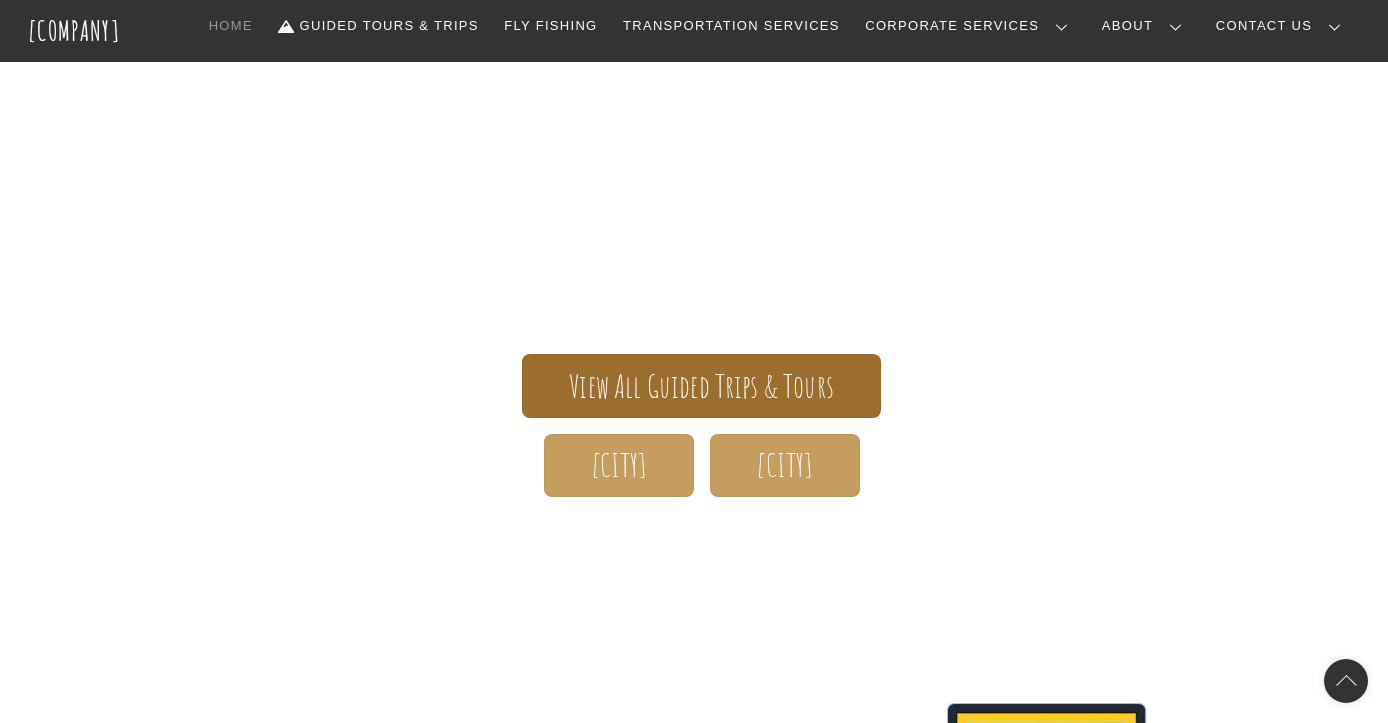 click on "View All Guided Trips & Tours" at bounding box center [701, 386] 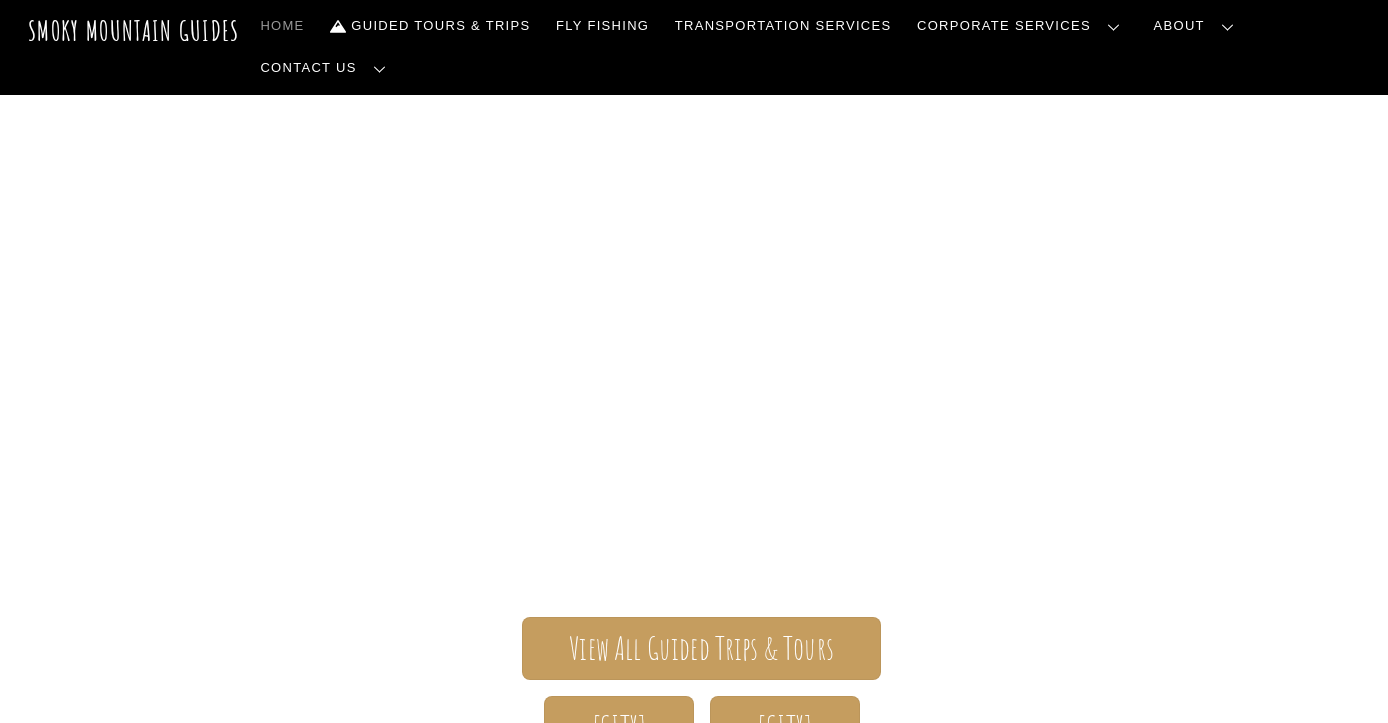 scroll, scrollTop: 0, scrollLeft: 0, axis: both 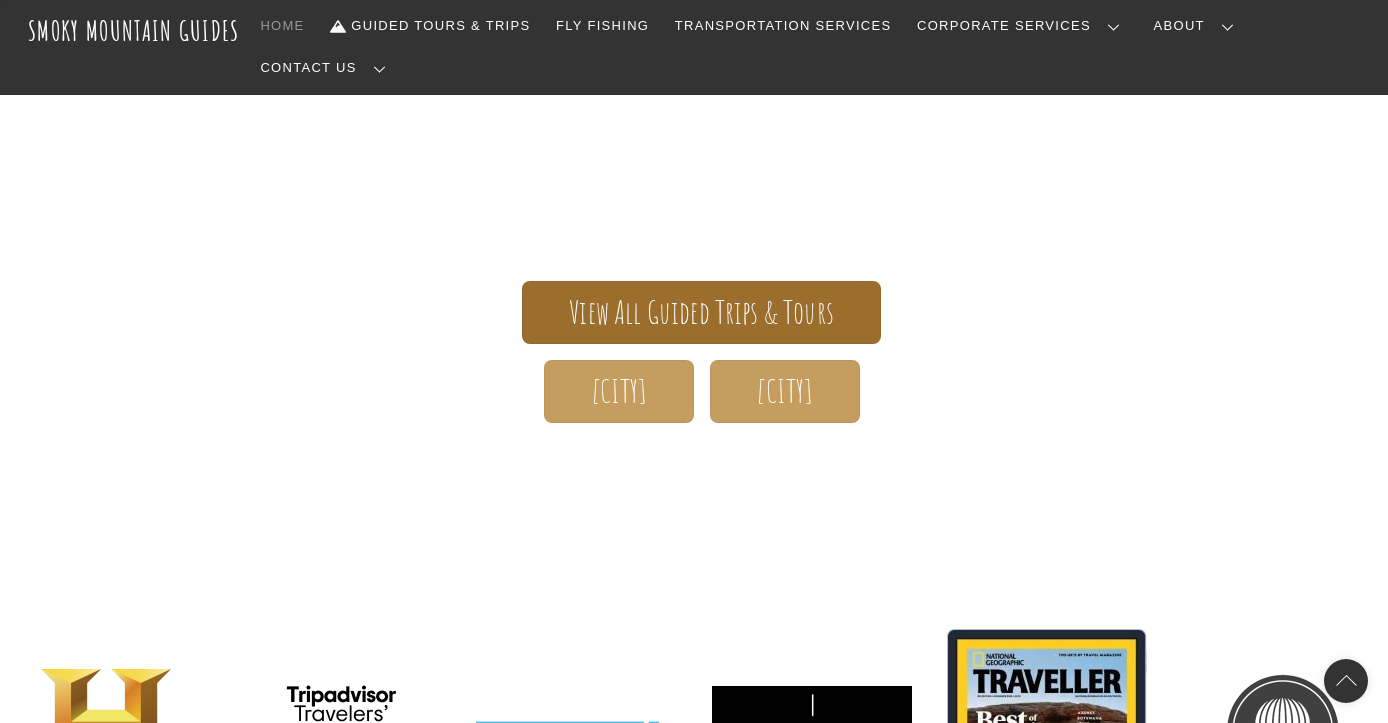 click on "View All Guided Trips & Tours" at bounding box center [701, 312] 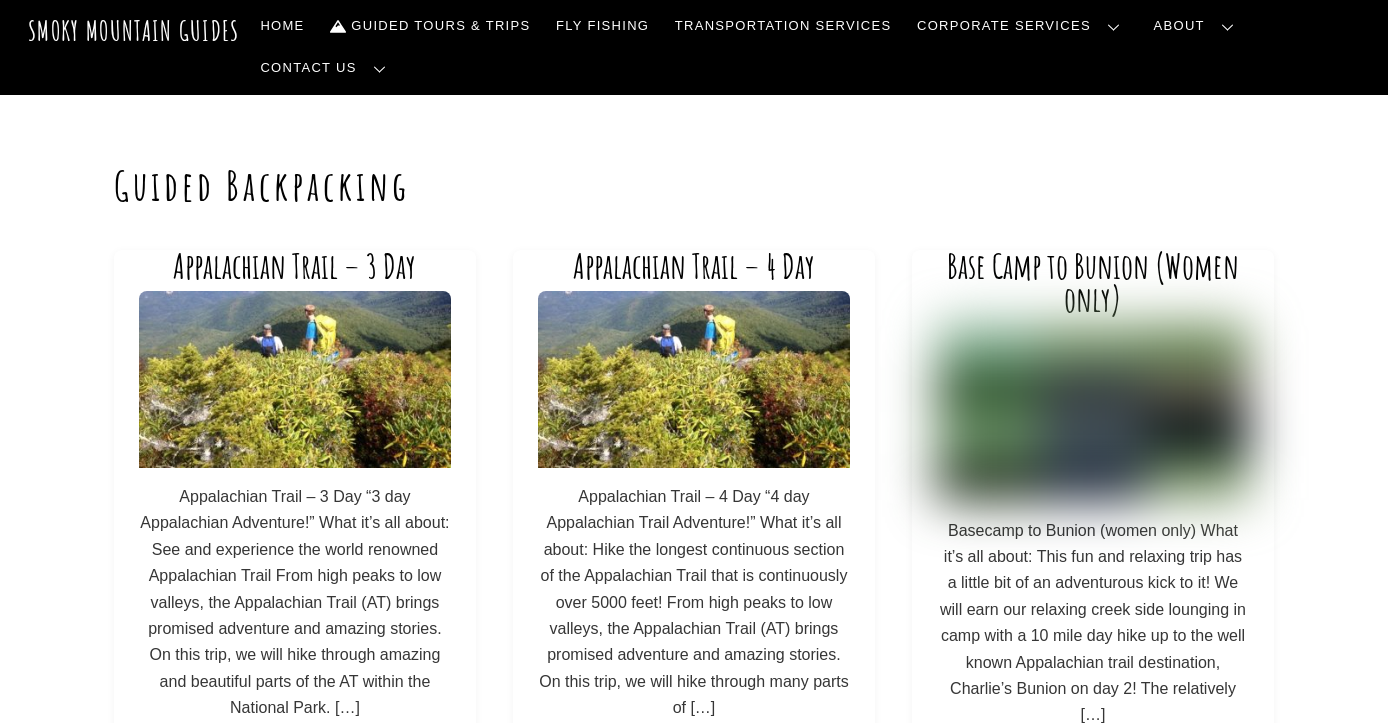 scroll, scrollTop: 0, scrollLeft: 0, axis: both 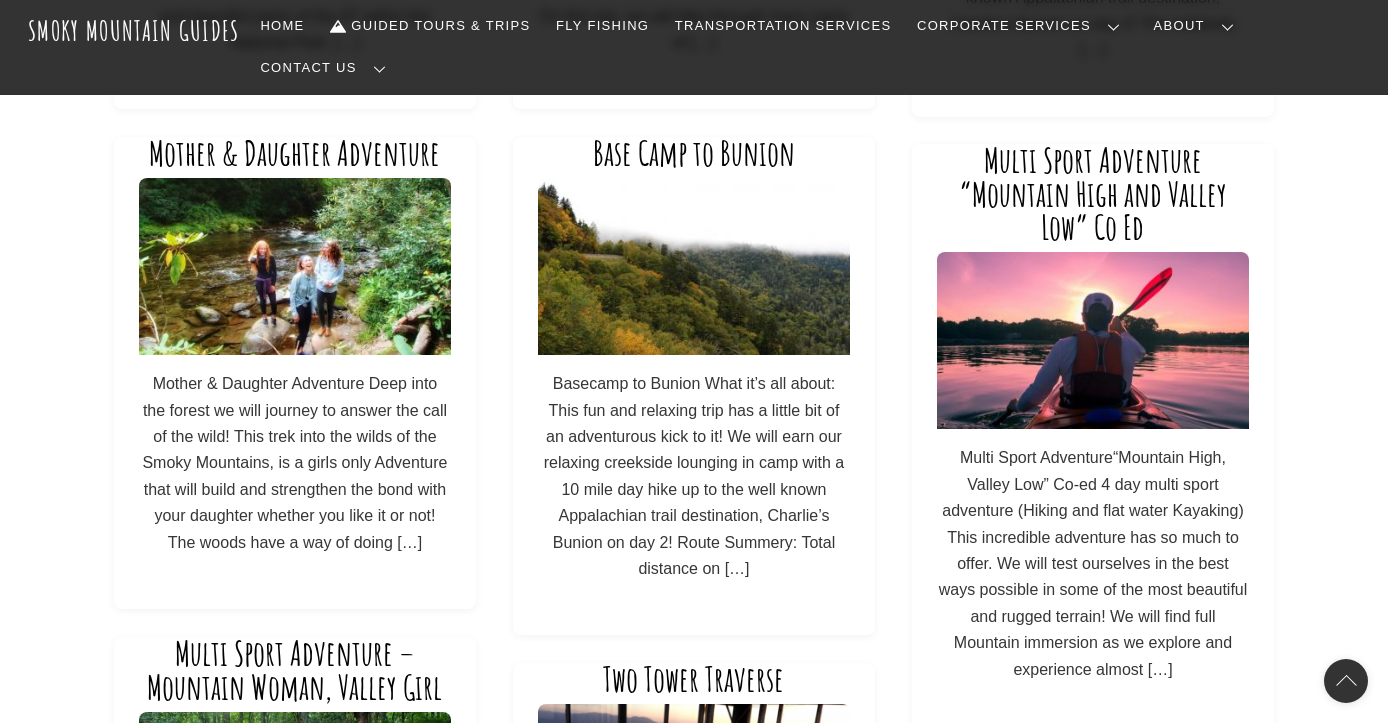 click at bounding box center [693, 266] 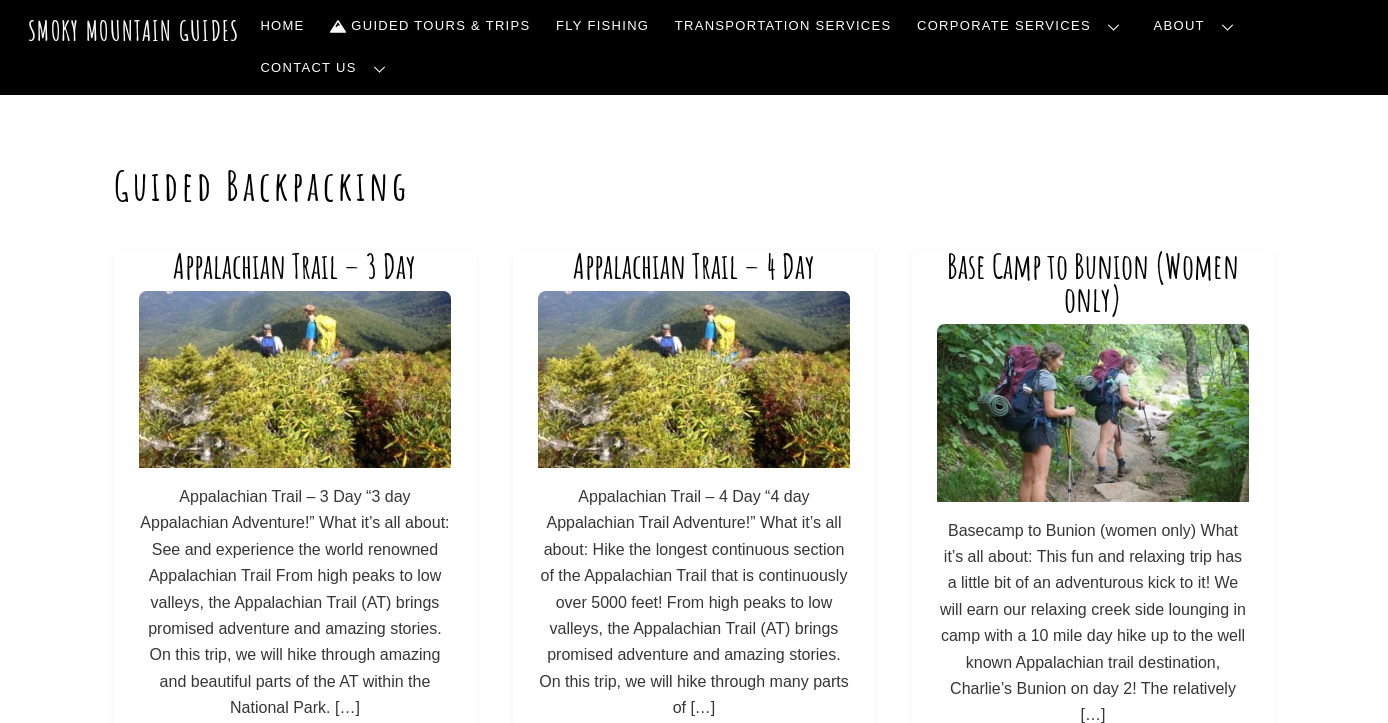 scroll, scrollTop: 0, scrollLeft: 0, axis: both 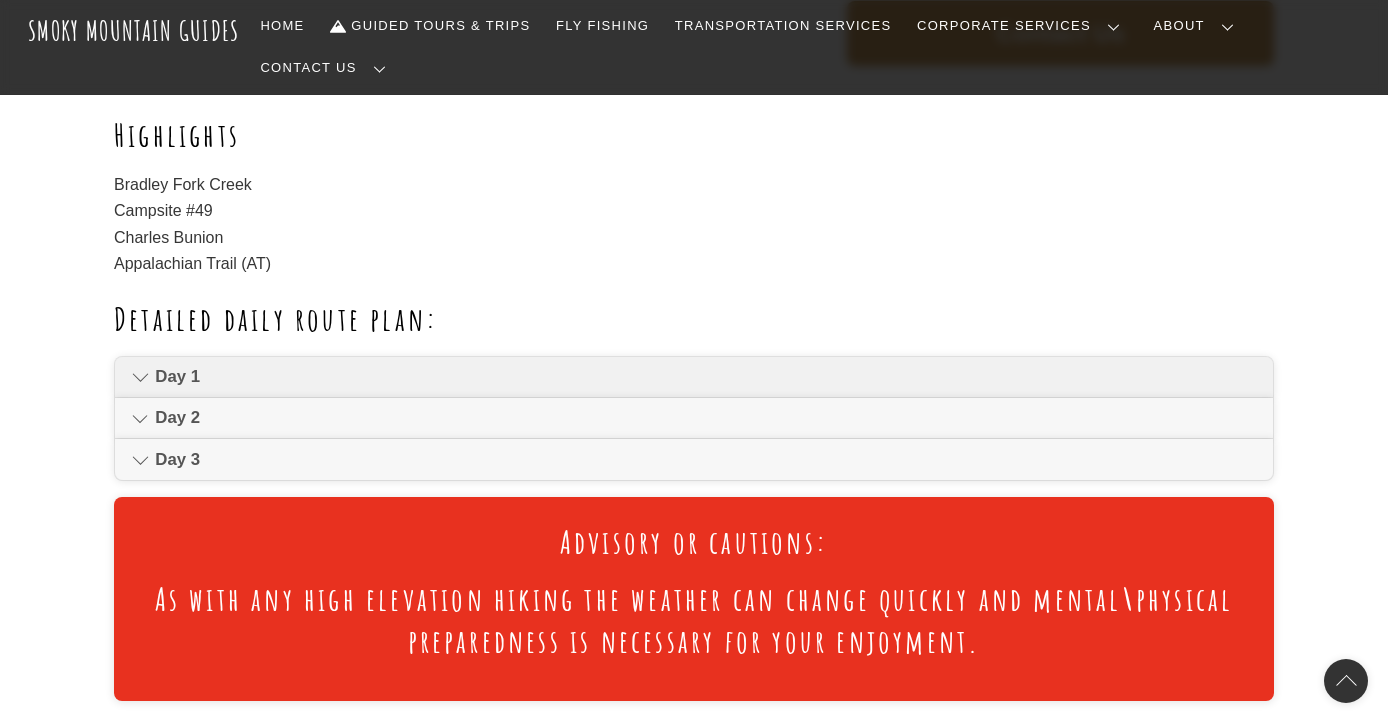 click at bounding box center [140, 377] 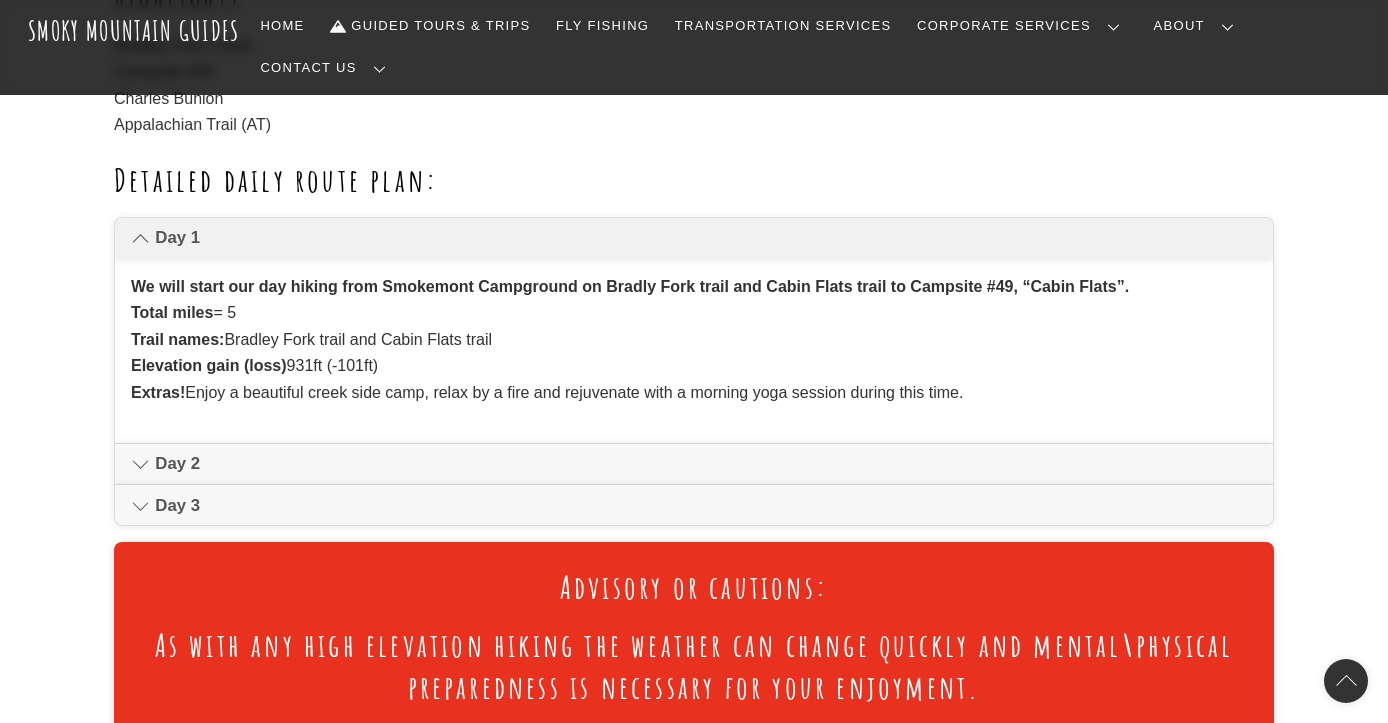 scroll, scrollTop: 1127, scrollLeft: 0, axis: vertical 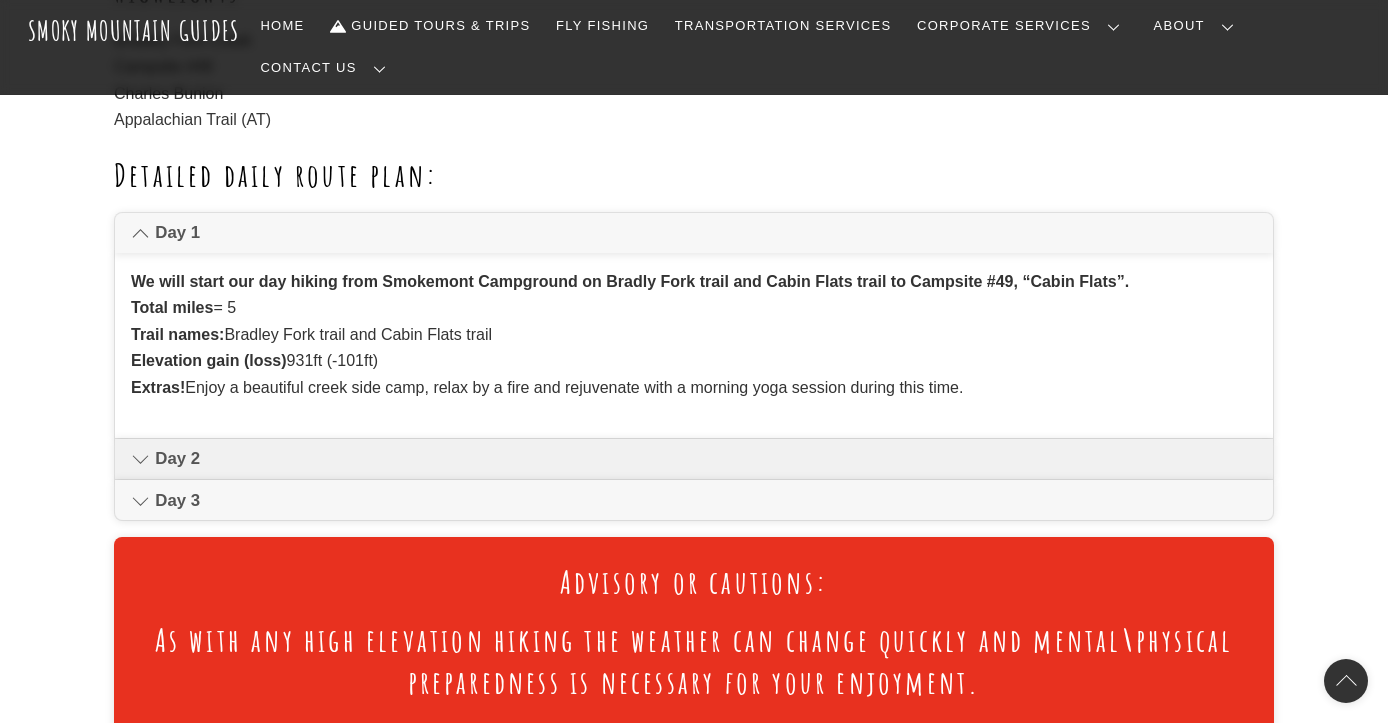 click at bounding box center [140, 459] 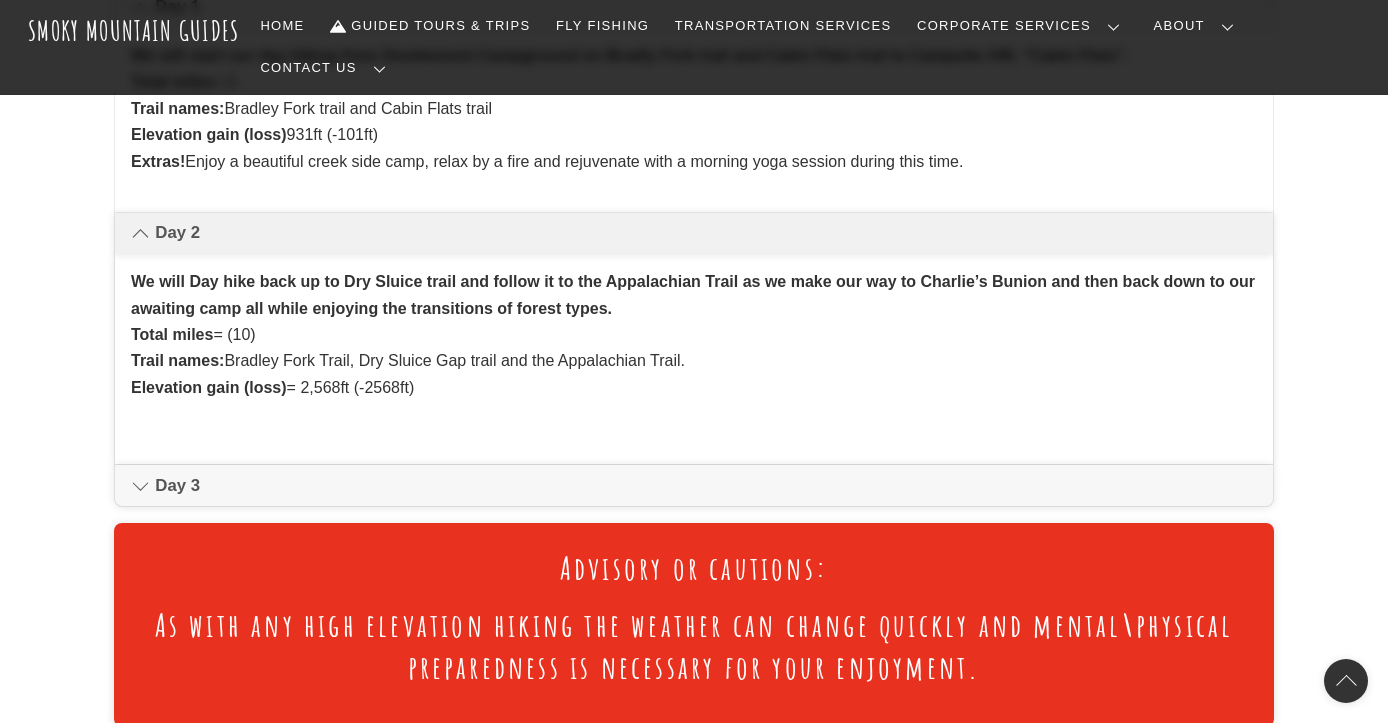 scroll, scrollTop: 1359, scrollLeft: 0, axis: vertical 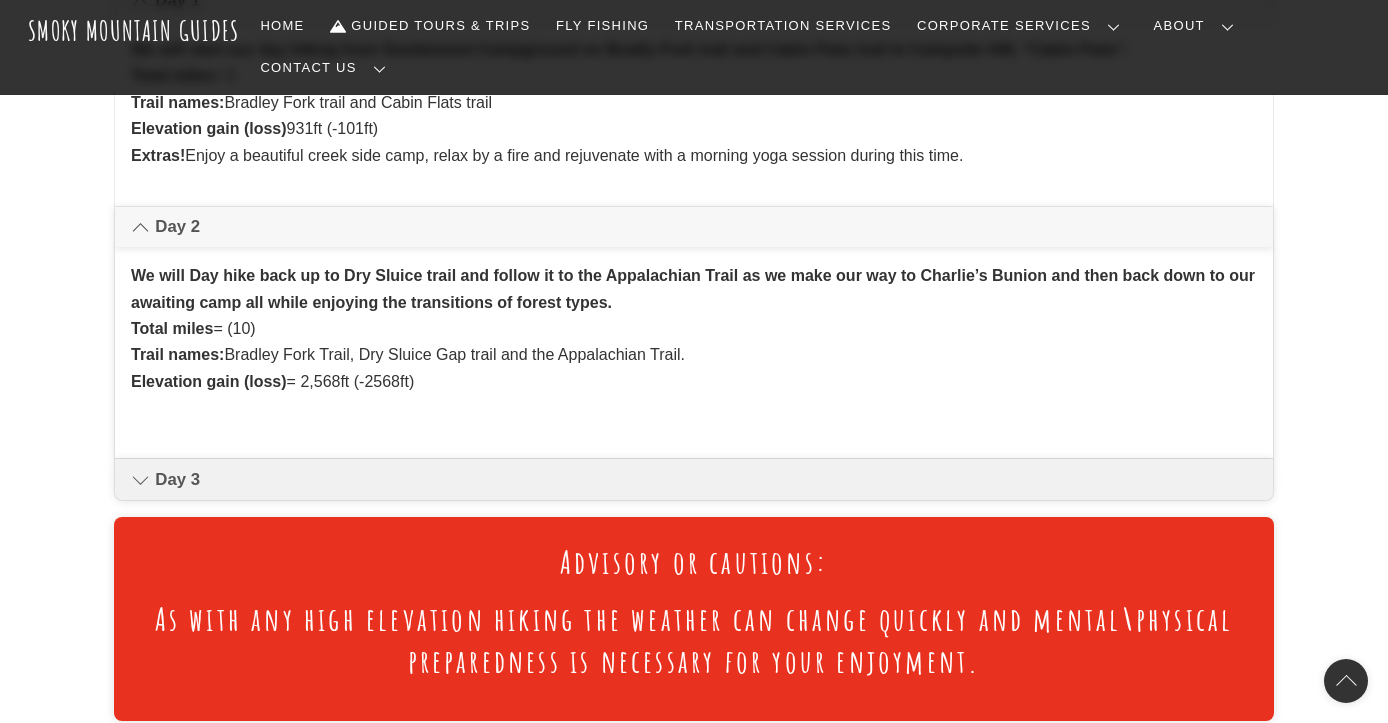 click at bounding box center [140, 480] 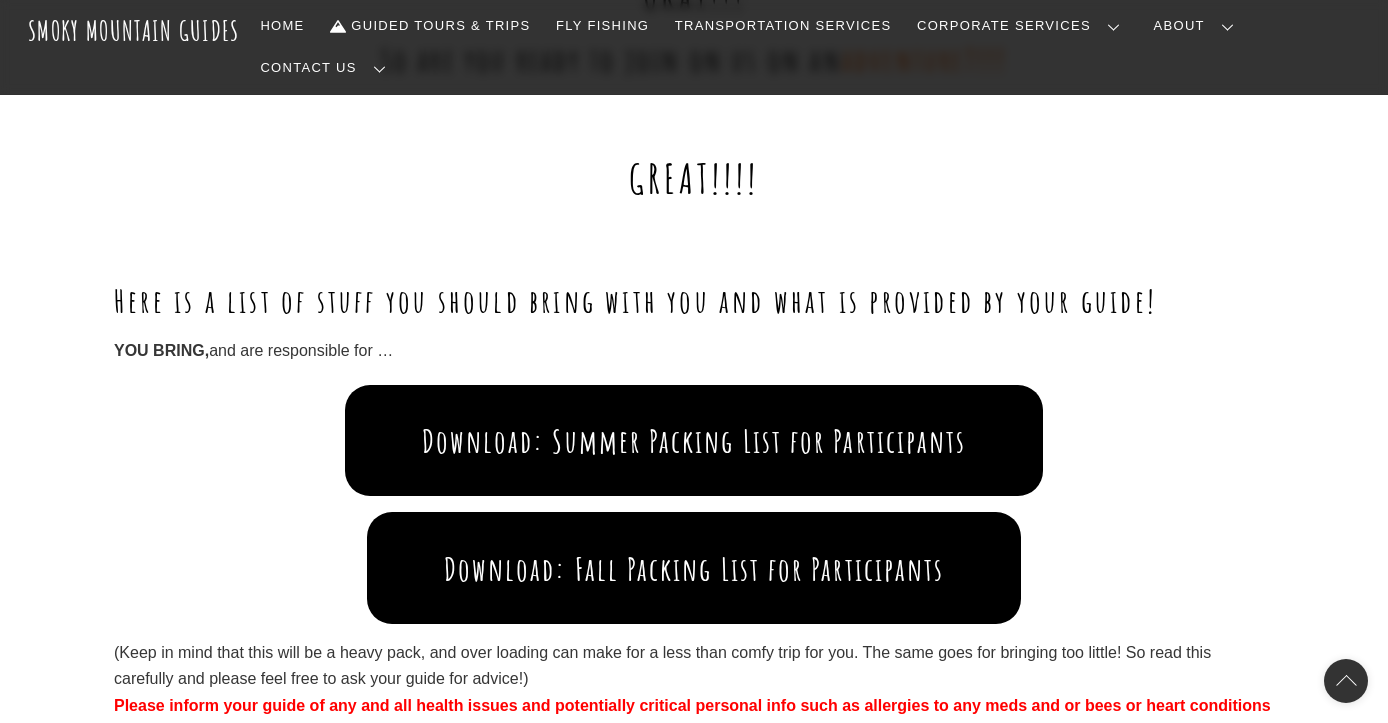 scroll, scrollTop: 2351, scrollLeft: 0, axis: vertical 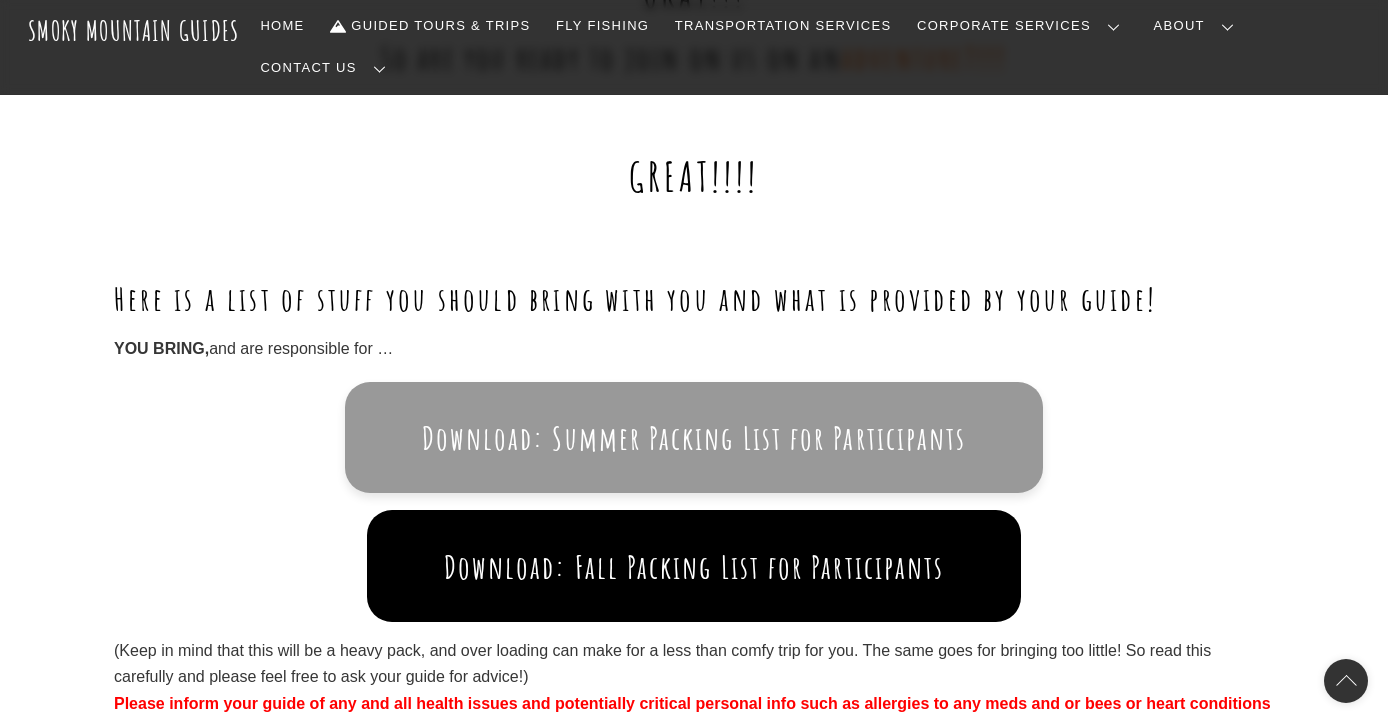 click on "Download: Summer Packing List for Participants" at bounding box center (694, 437) 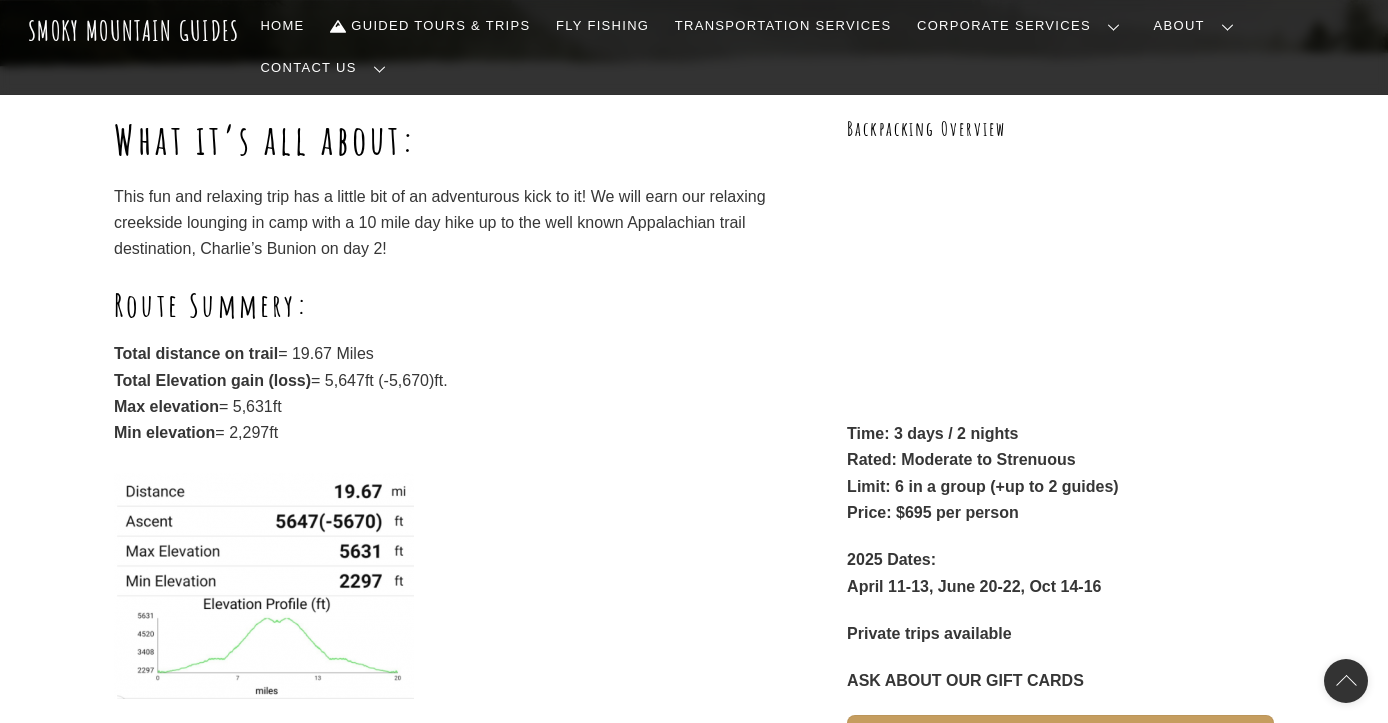 scroll, scrollTop: 266, scrollLeft: 0, axis: vertical 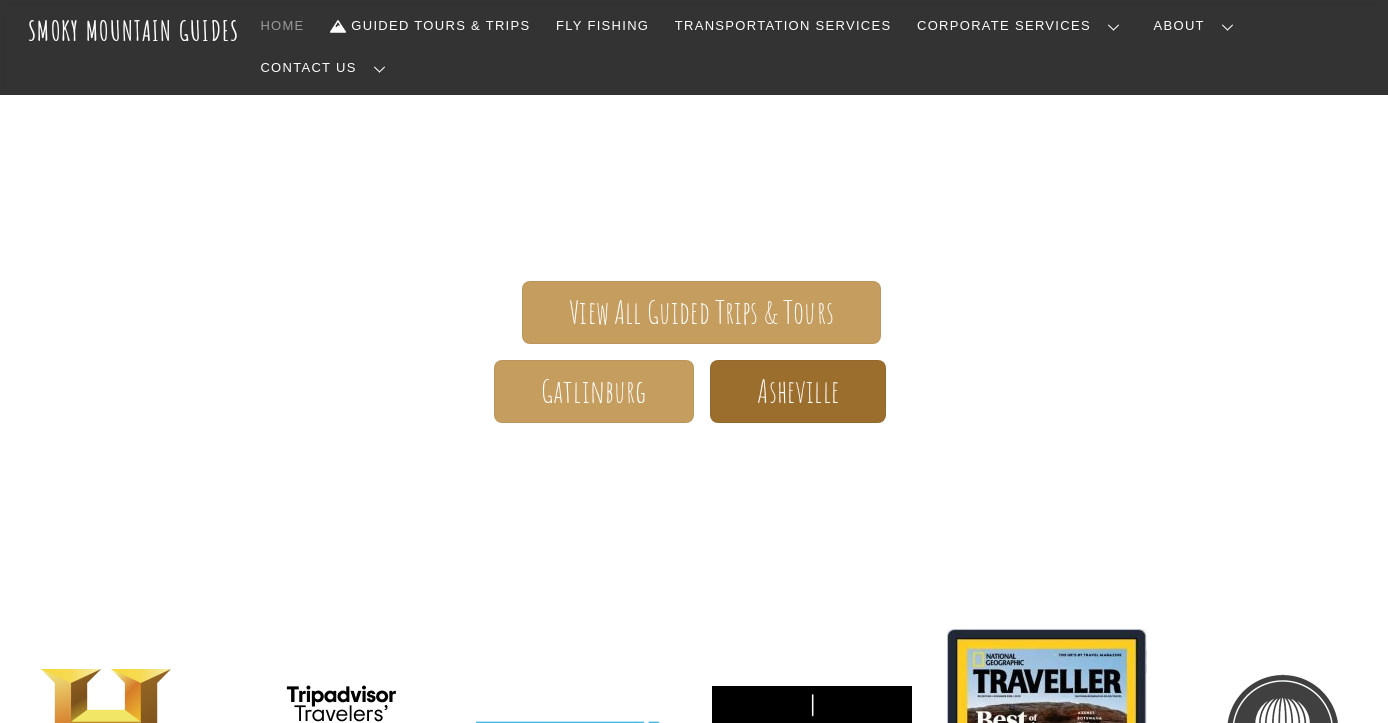 click on "Asheville" at bounding box center [797, 391] 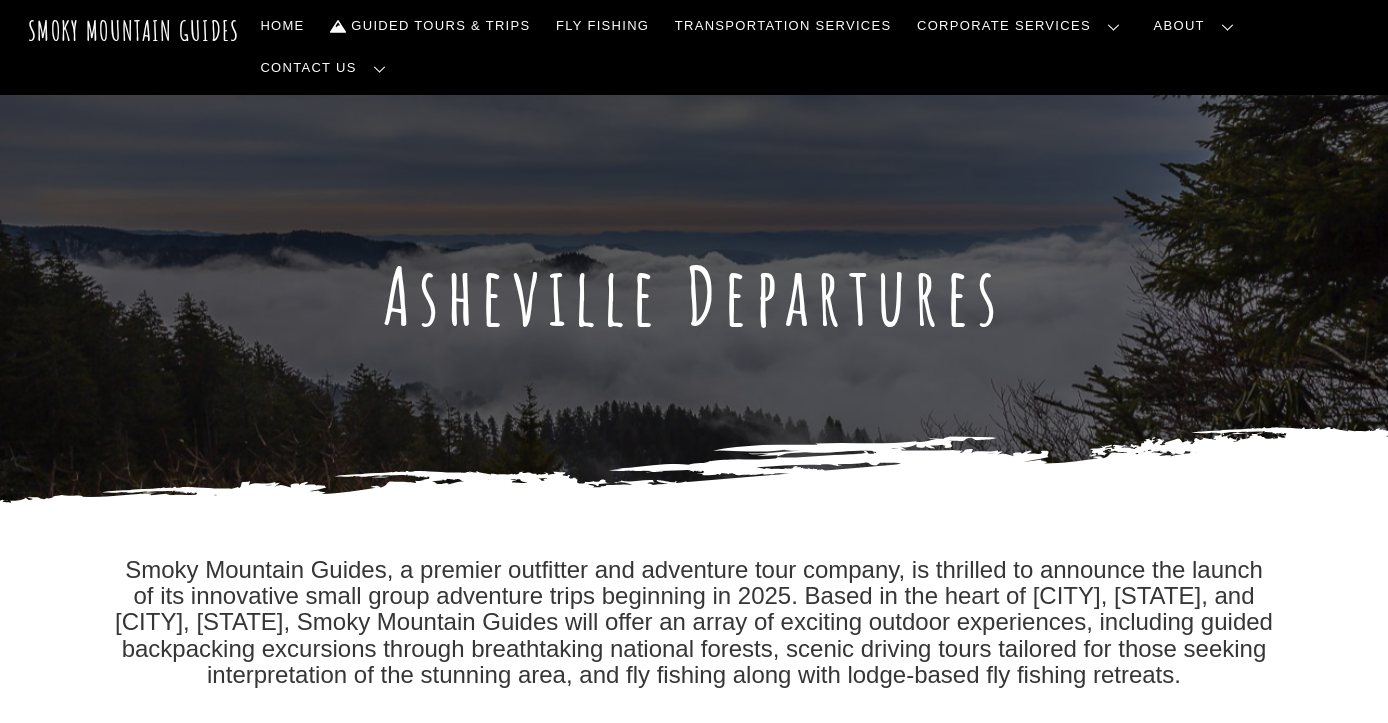 scroll, scrollTop: 37, scrollLeft: 0, axis: vertical 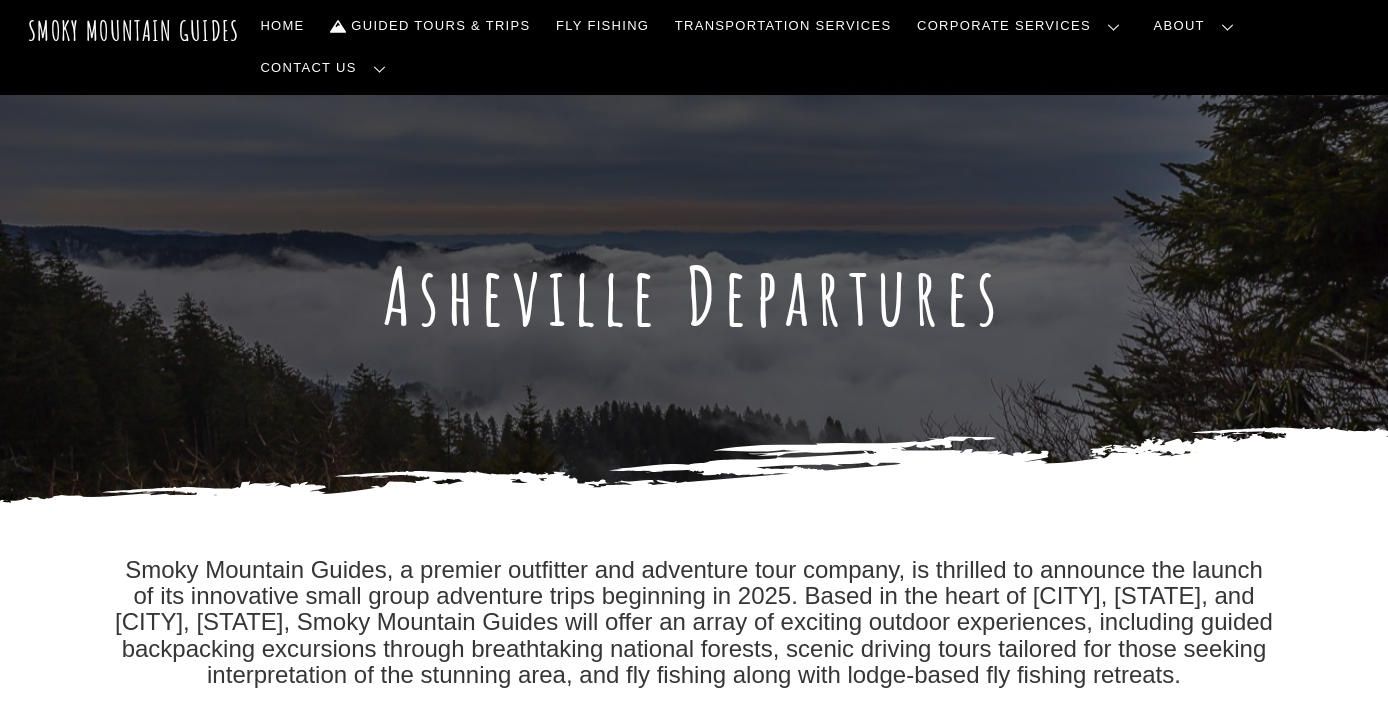 click on "Asheville Departures" at bounding box center [694, 296] 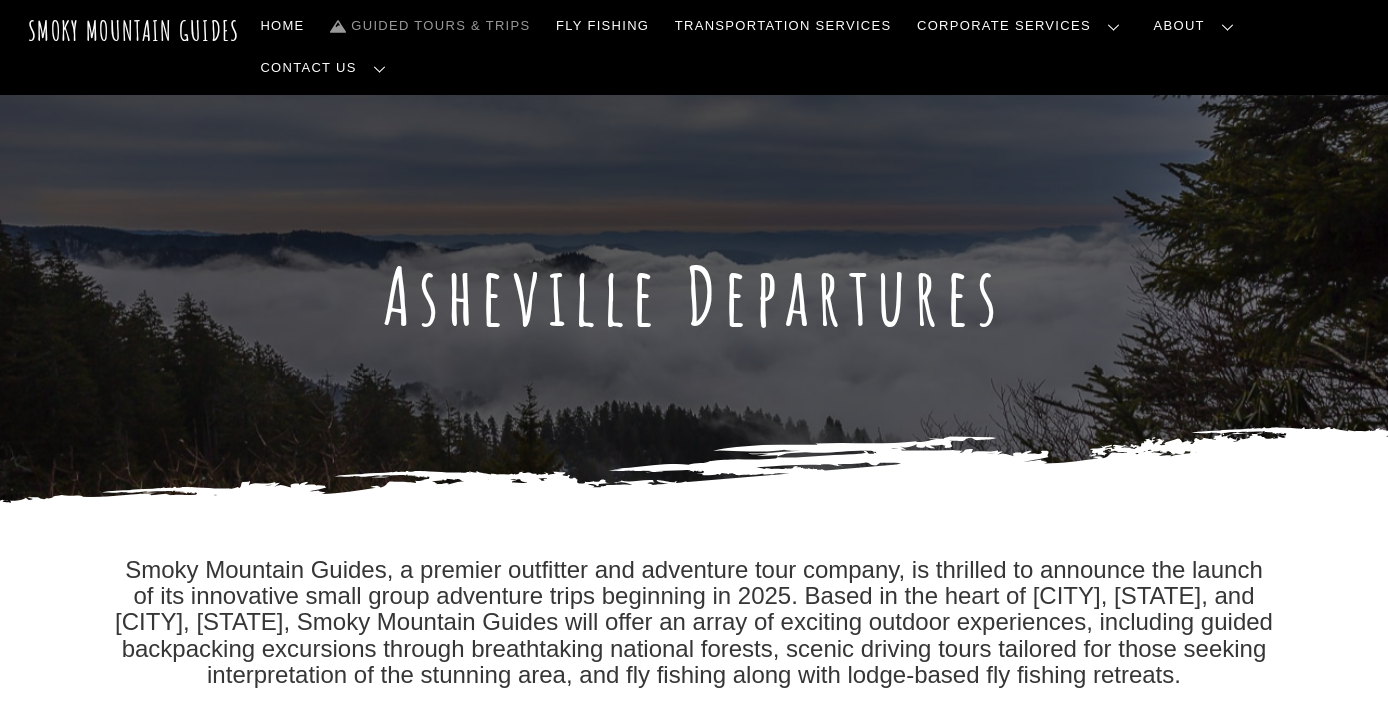 click on "Guided Tours & Trips" at bounding box center (430, 26) 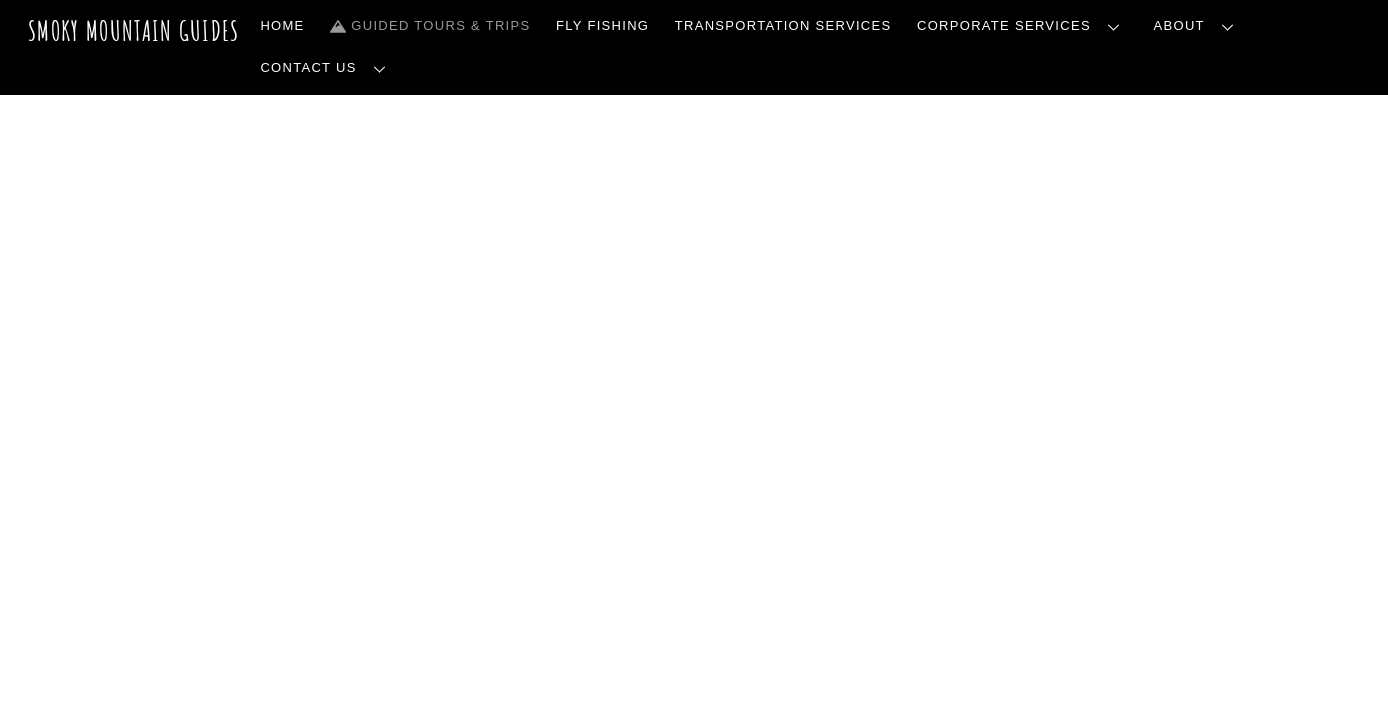 scroll, scrollTop: 0, scrollLeft: 0, axis: both 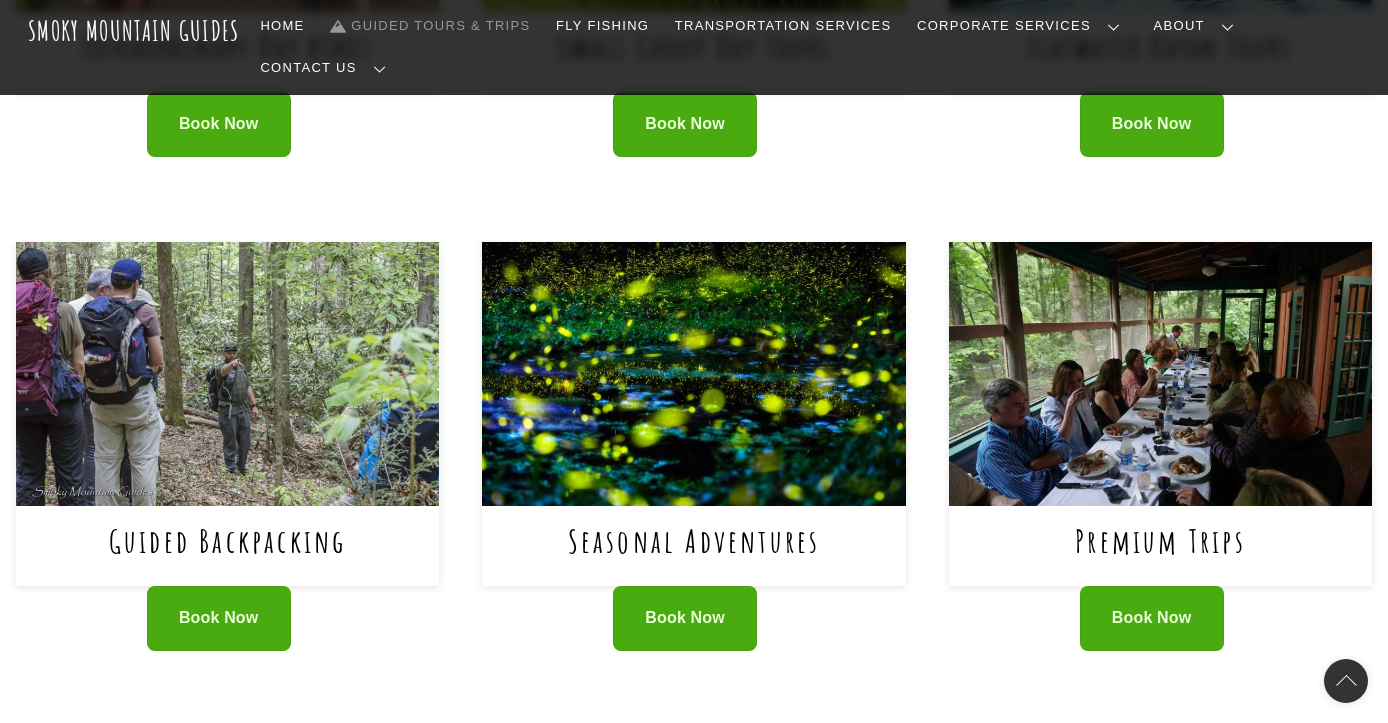 click at bounding box center (1160, 374) 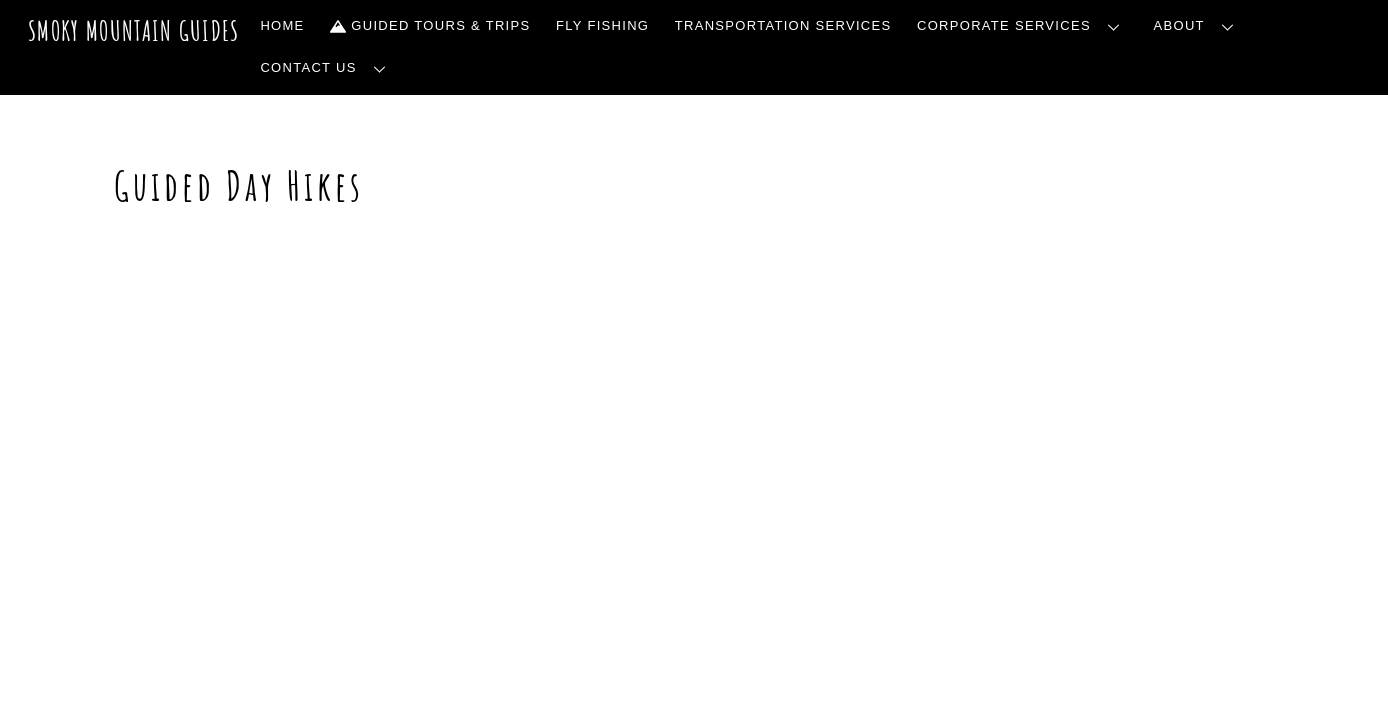 scroll, scrollTop: 0, scrollLeft: 0, axis: both 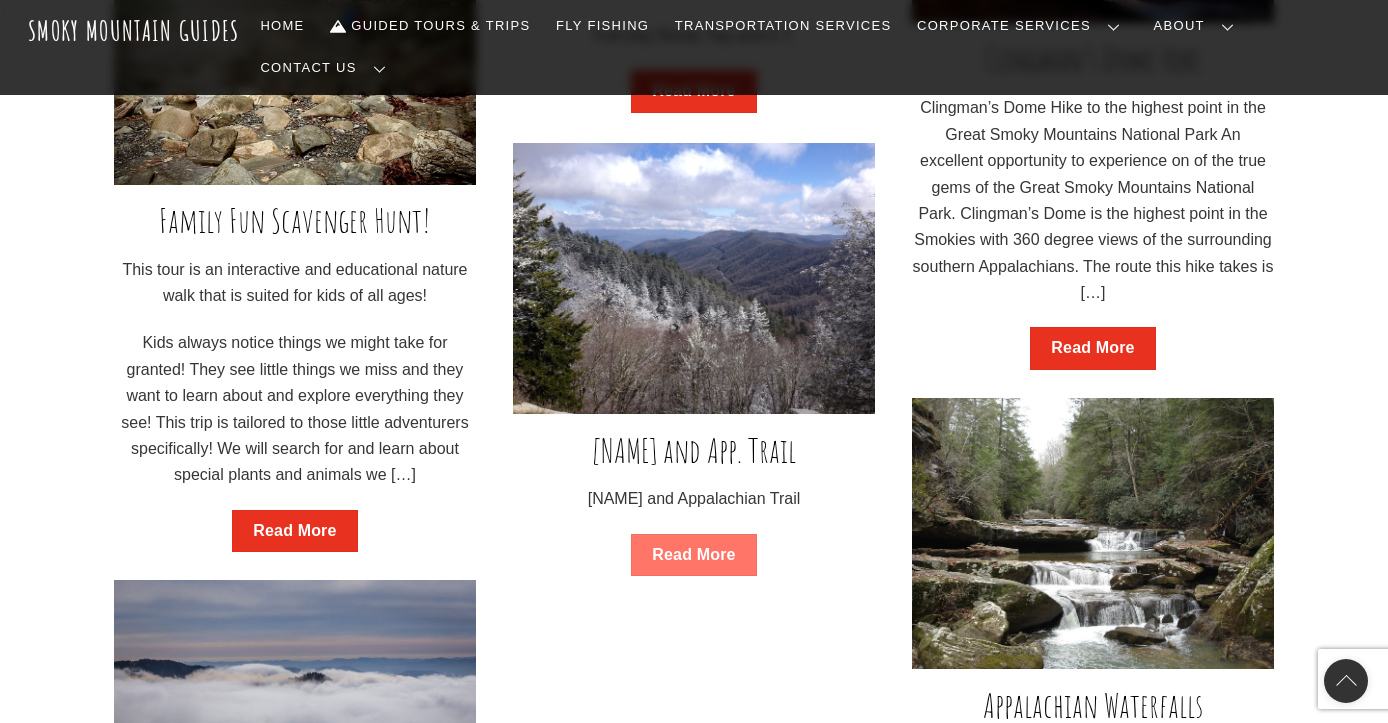 click on "Read More" at bounding box center (693, 555) 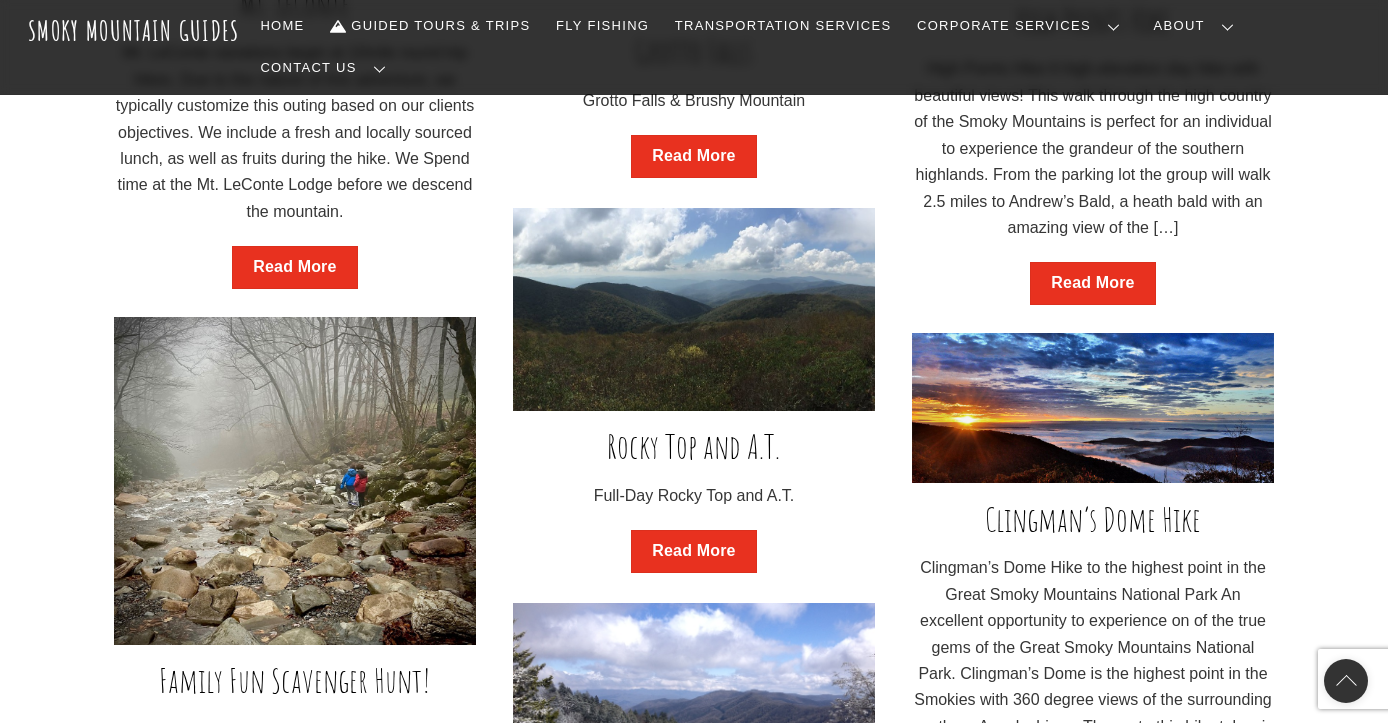 scroll, scrollTop: 2221, scrollLeft: 0, axis: vertical 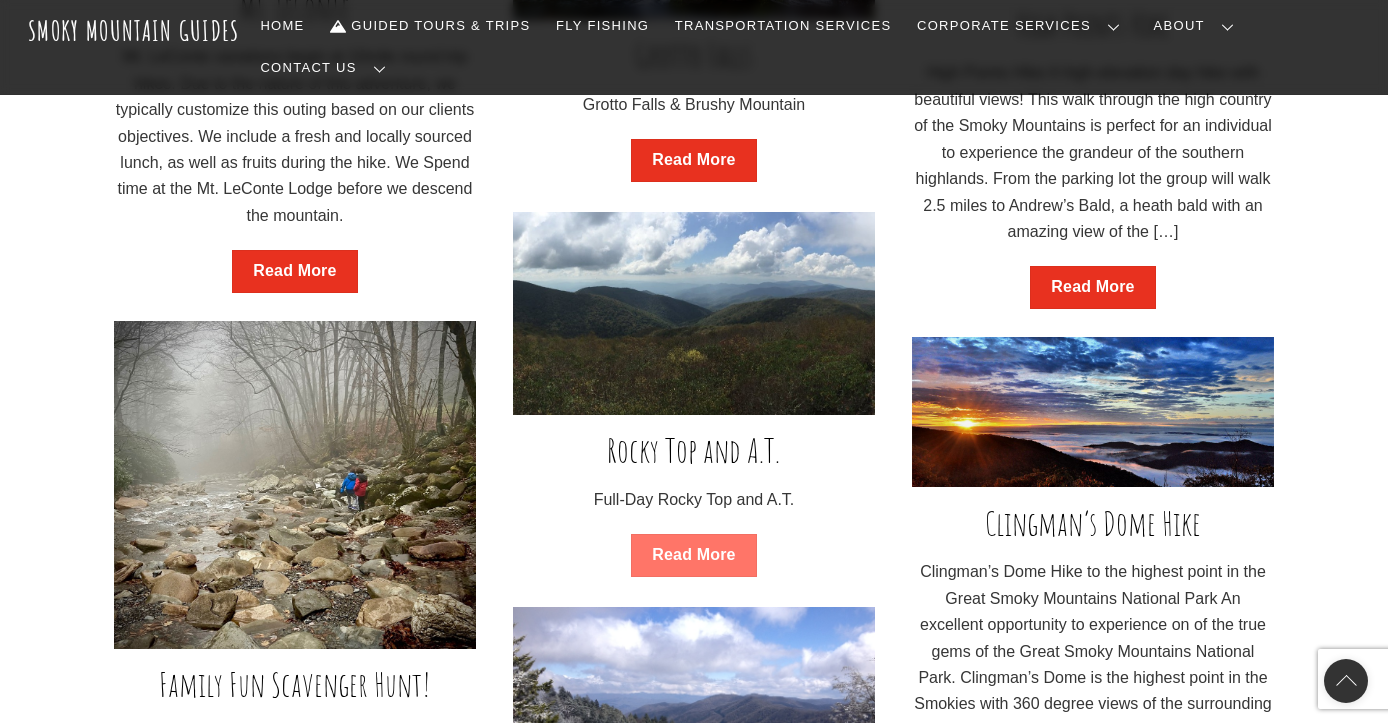 click on "Read More" at bounding box center (693, 555) 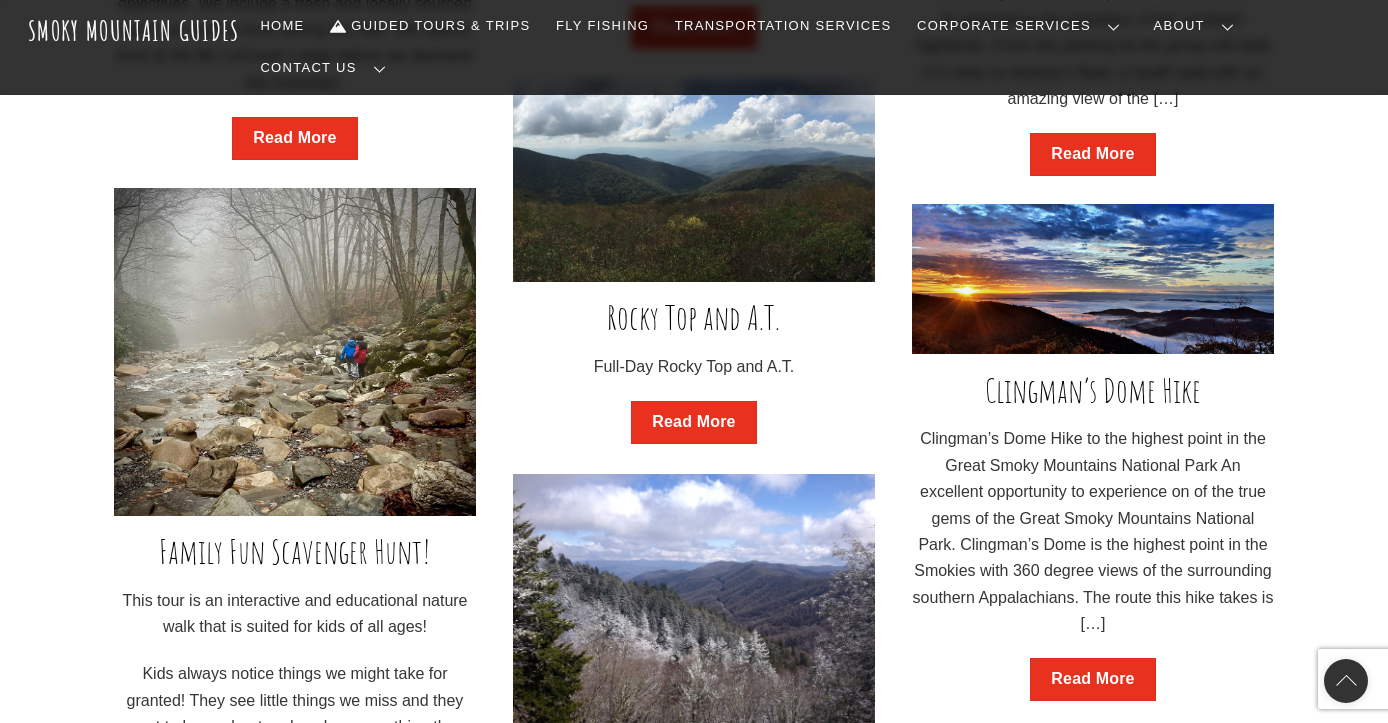 scroll, scrollTop: 2362, scrollLeft: 0, axis: vertical 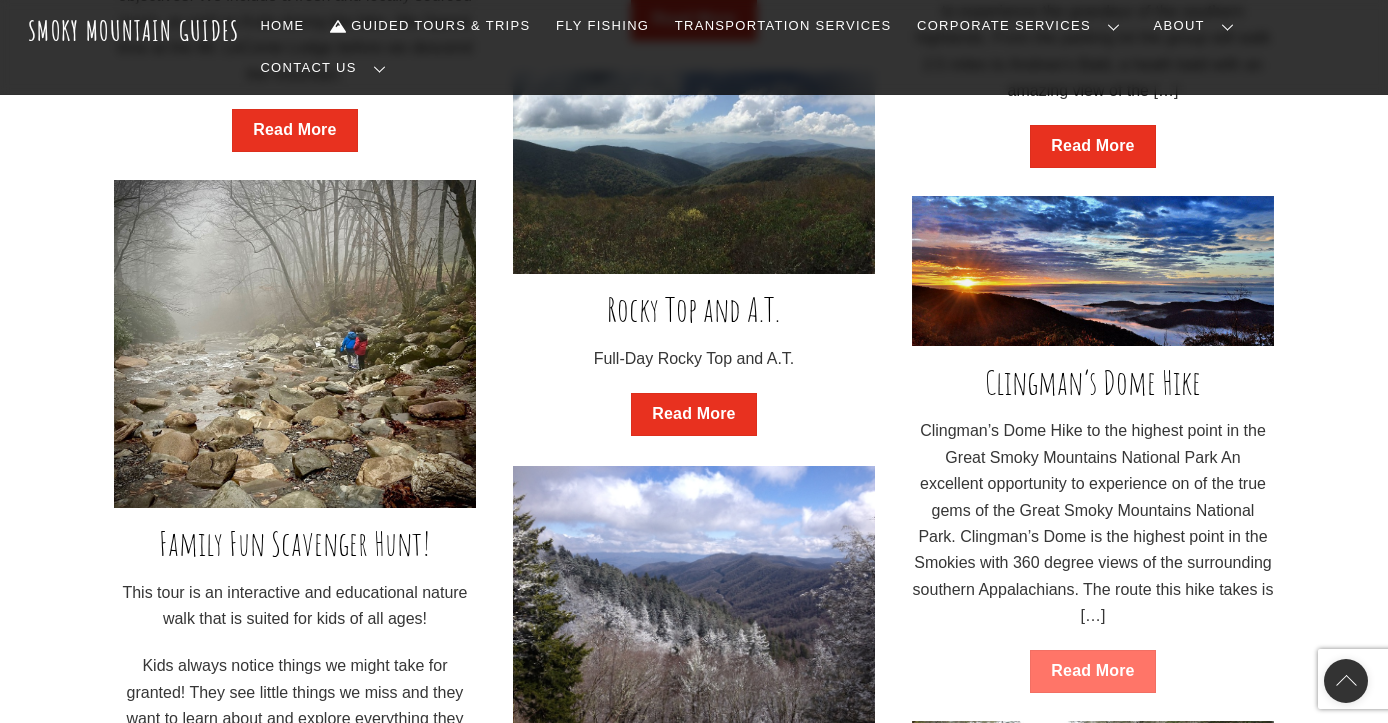 click on "Read More" at bounding box center [1092, 671] 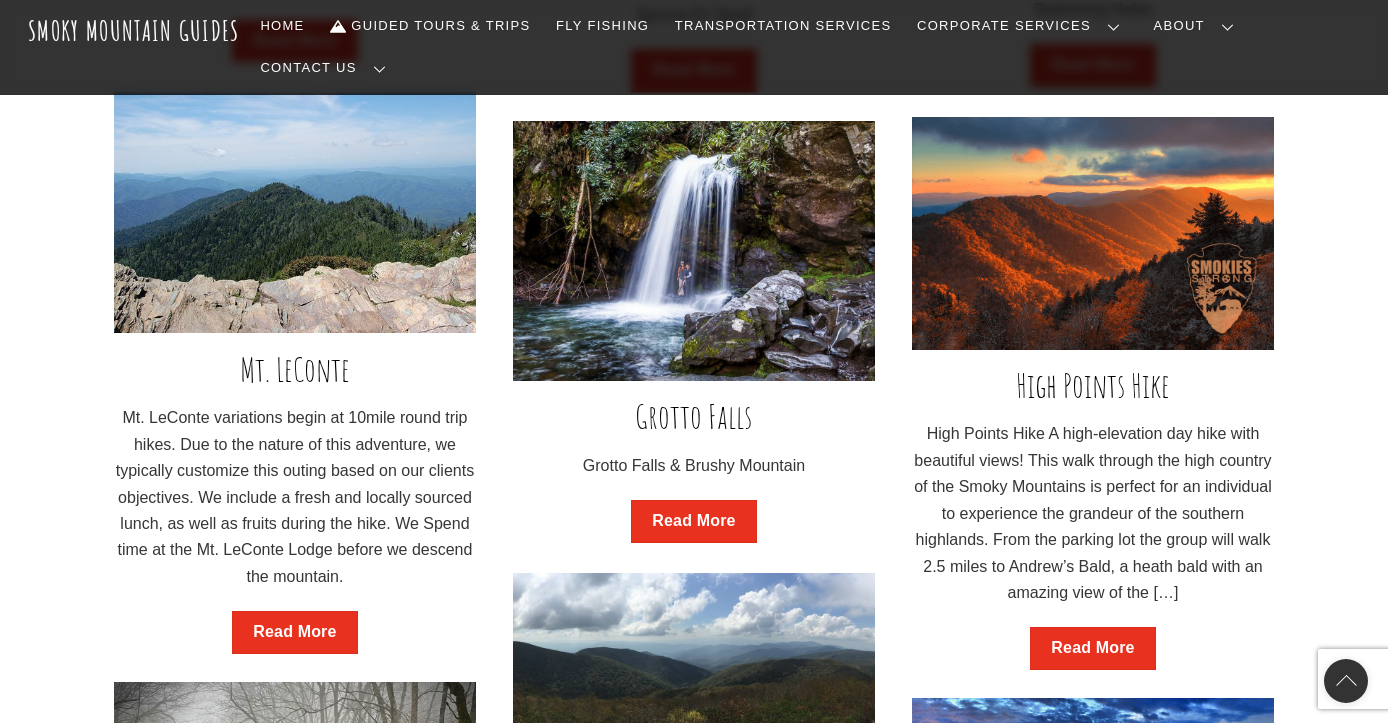scroll, scrollTop: 1854, scrollLeft: 0, axis: vertical 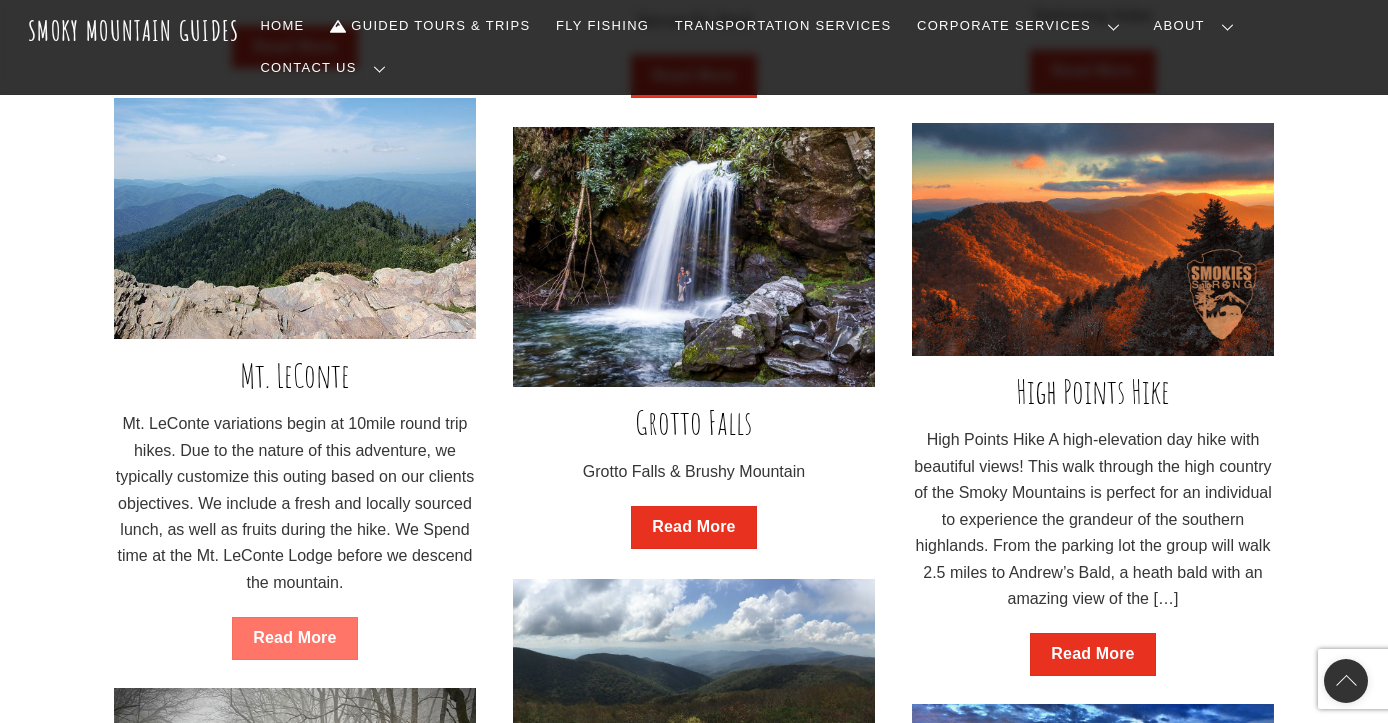click on "Read More" at bounding box center [294, 638] 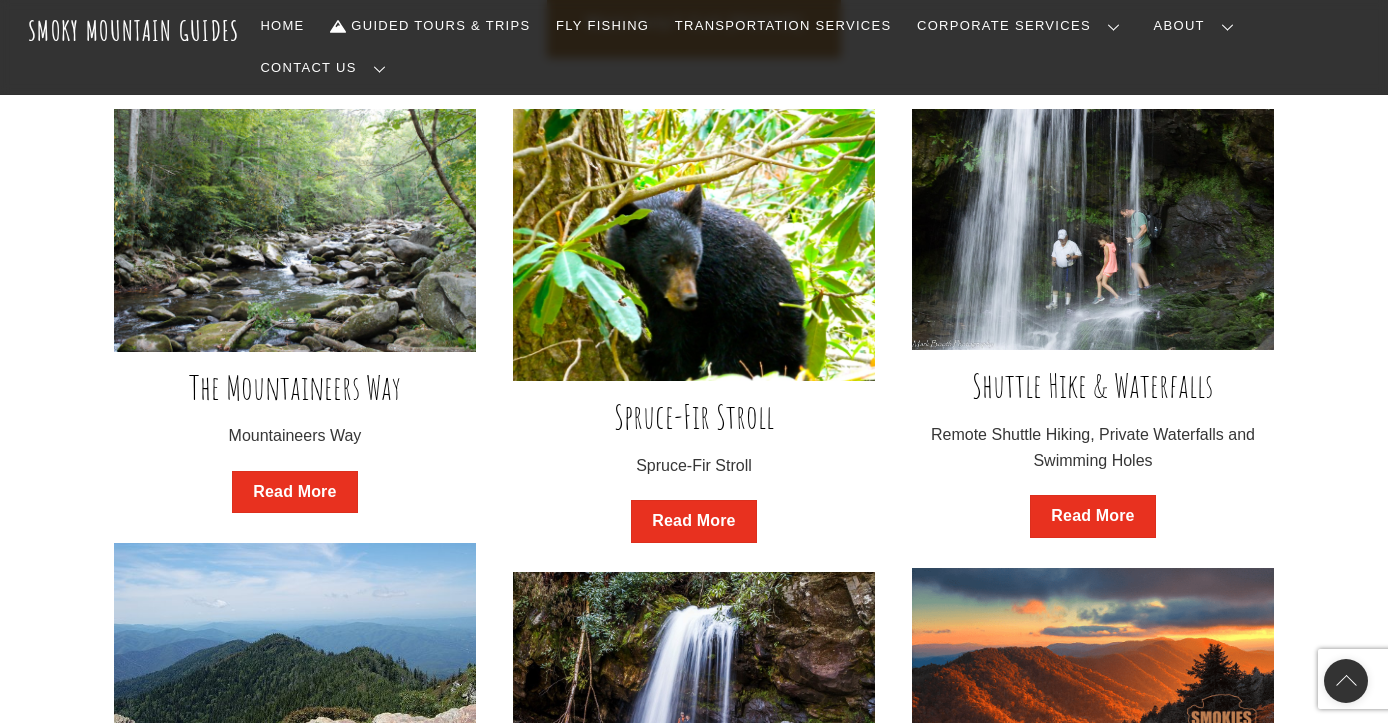scroll, scrollTop: 1381, scrollLeft: 0, axis: vertical 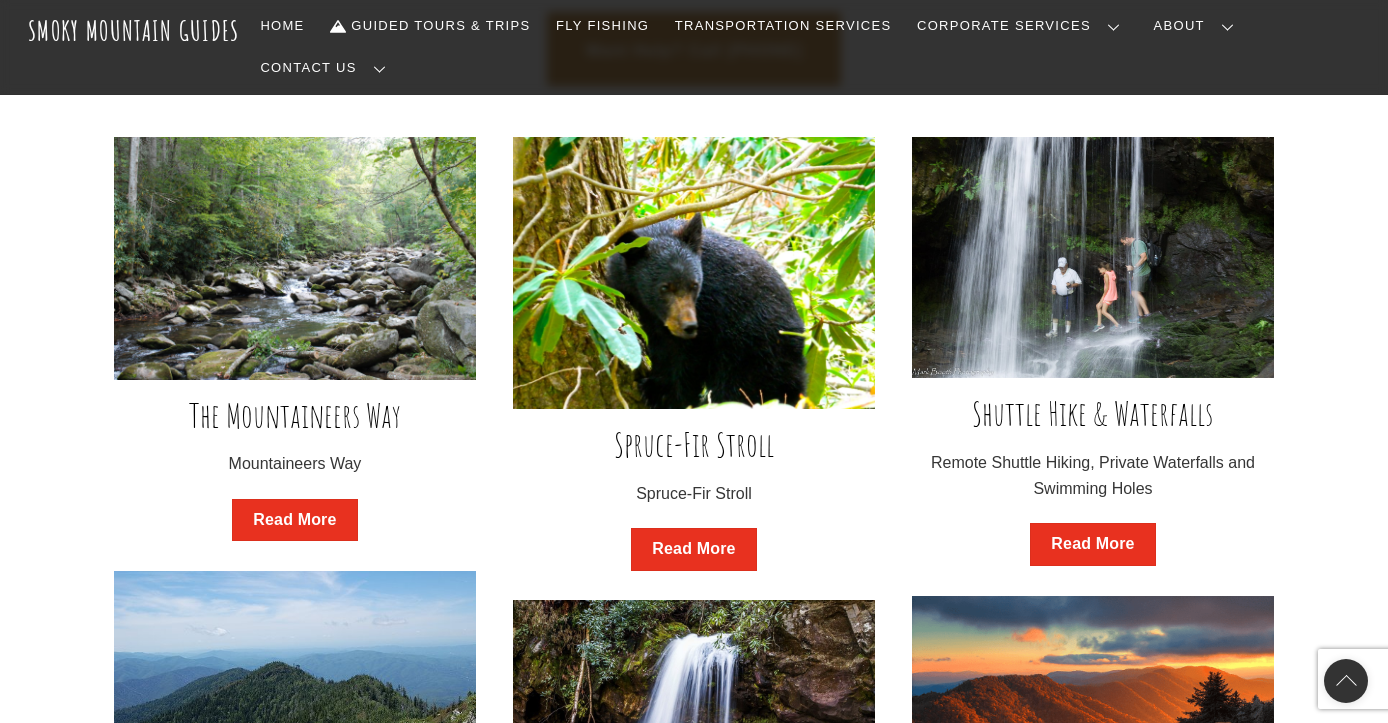 click at bounding box center (295, 258) 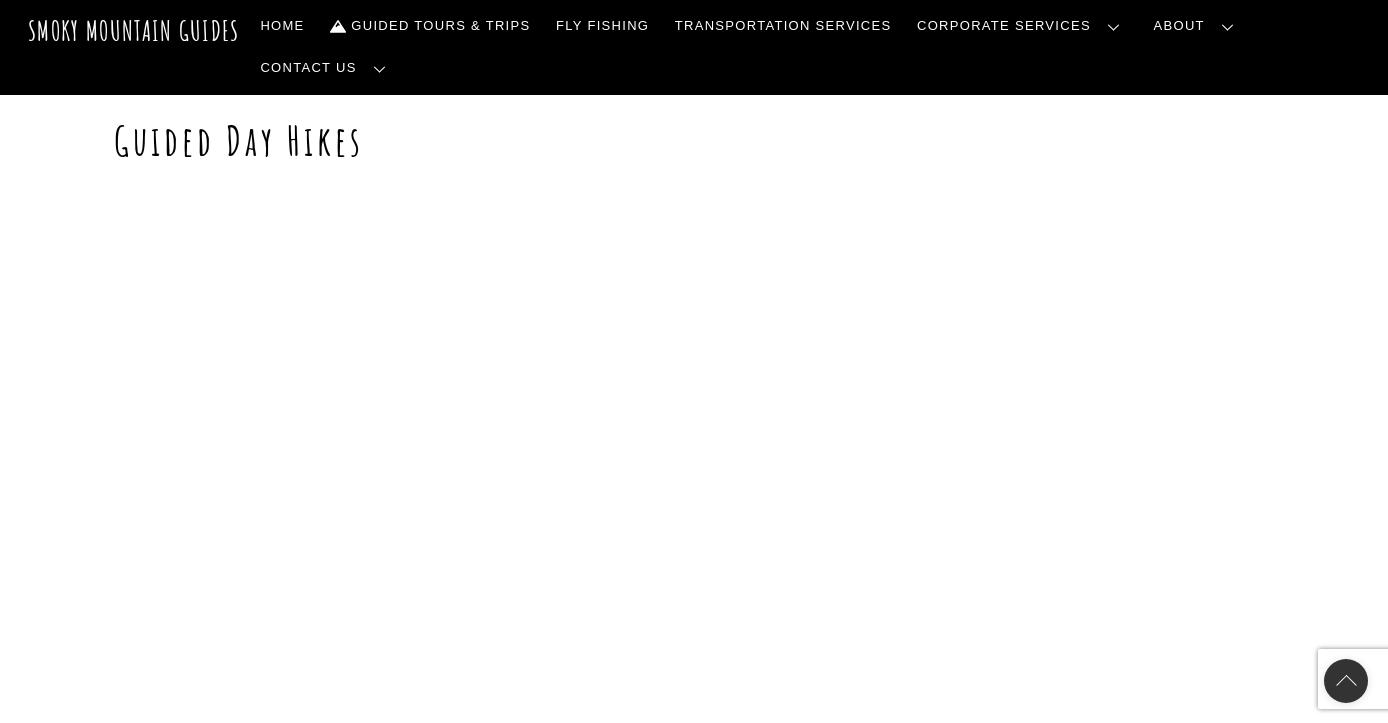 scroll, scrollTop: 48, scrollLeft: 0, axis: vertical 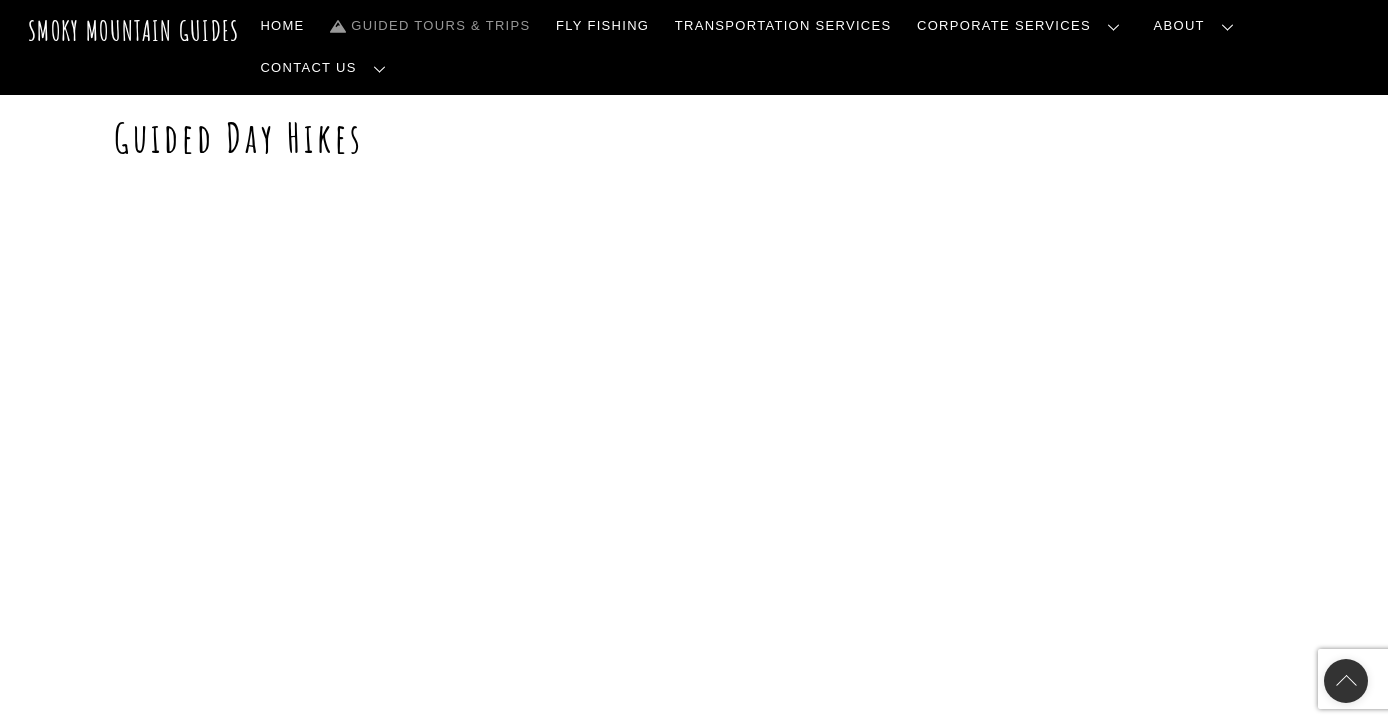 click on "Guided Tours & Trips" at bounding box center (430, 26) 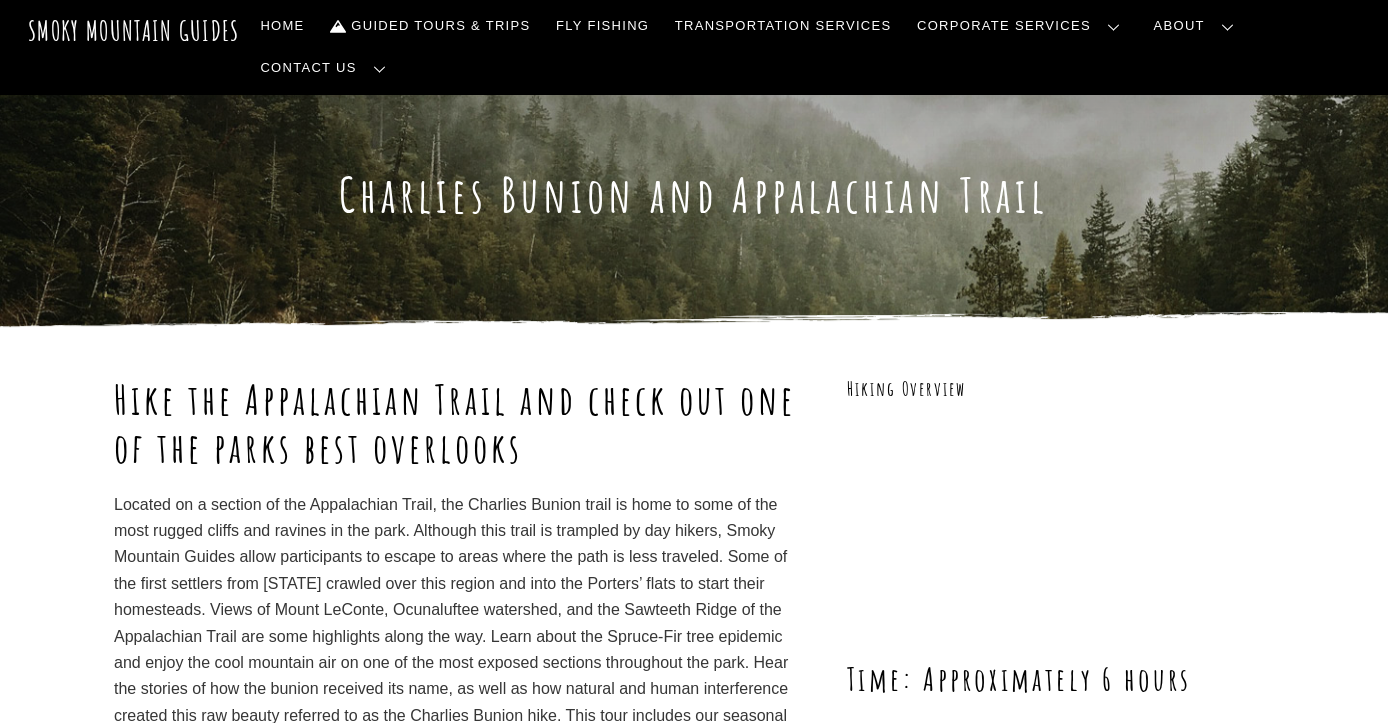 scroll, scrollTop: 36, scrollLeft: 0, axis: vertical 